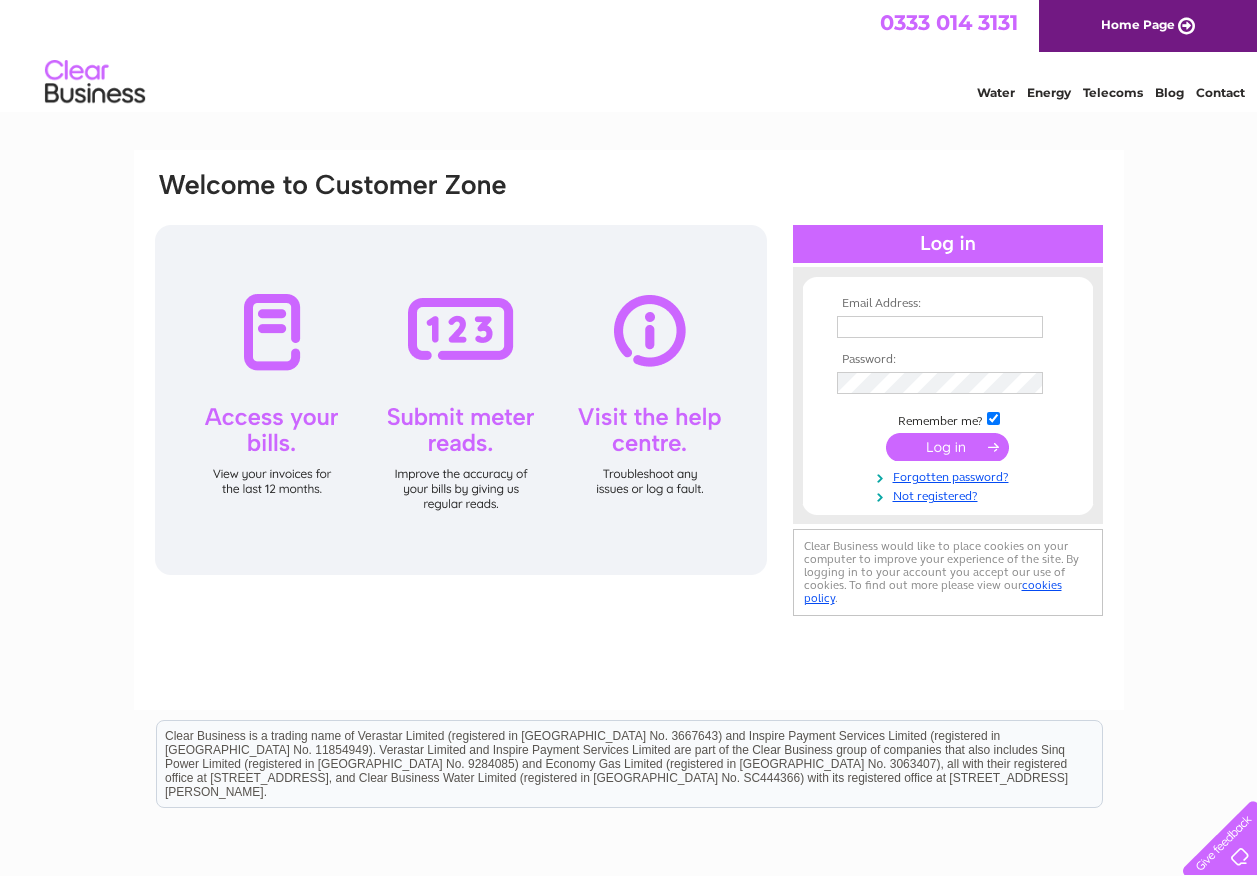 scroll, scrollTop: 0, scrollLeft: 0, axis: both 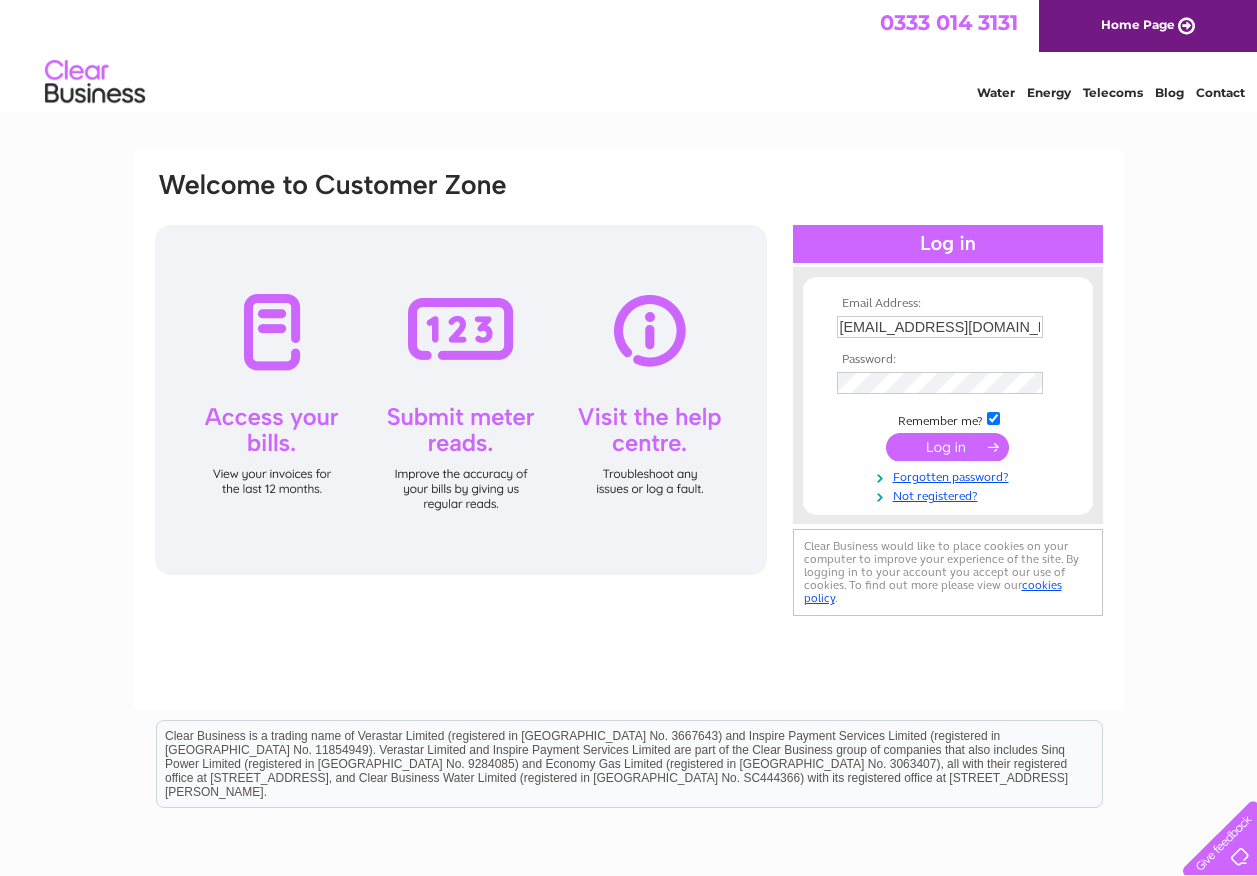click at bounding box center [947, 447] 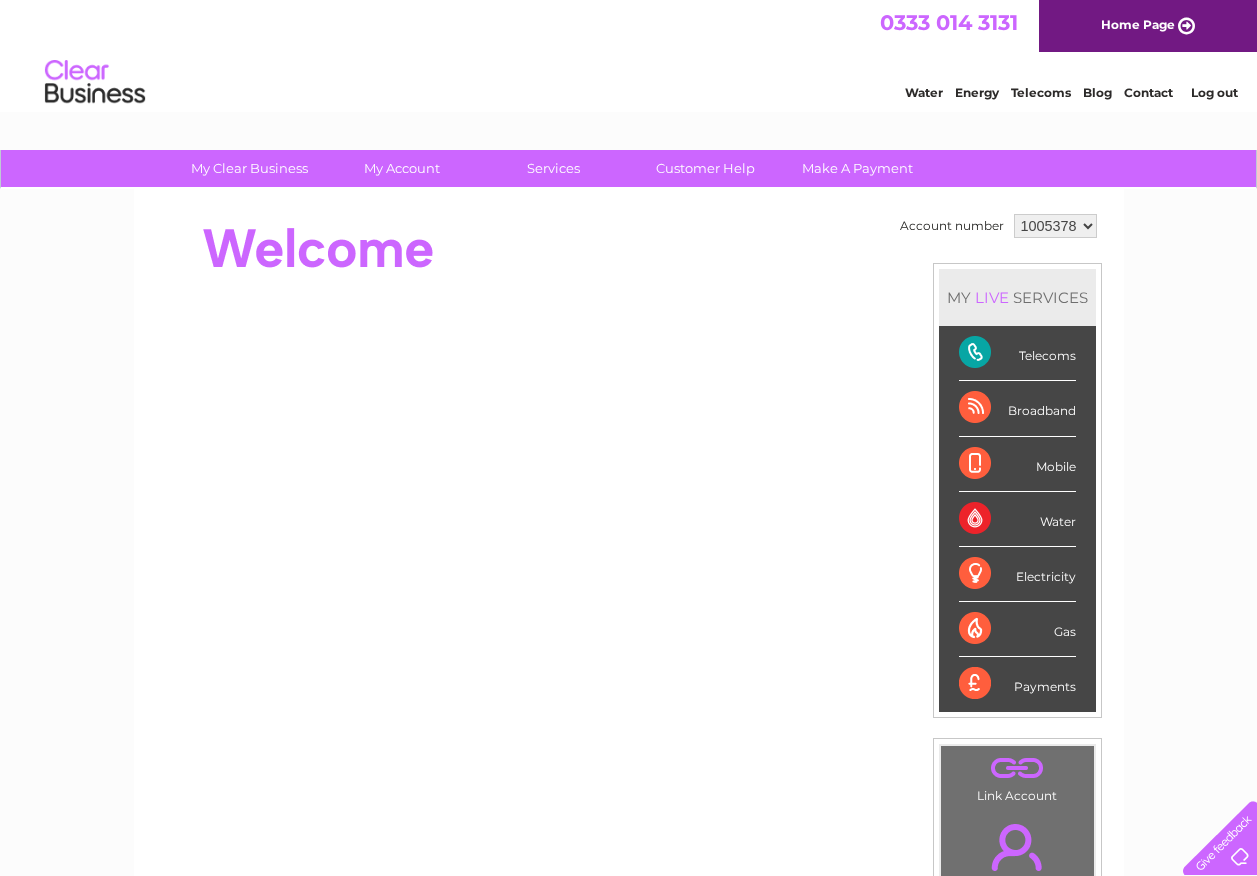 scroll, scrollTop: 0, scrollLeft: 0, axis: both 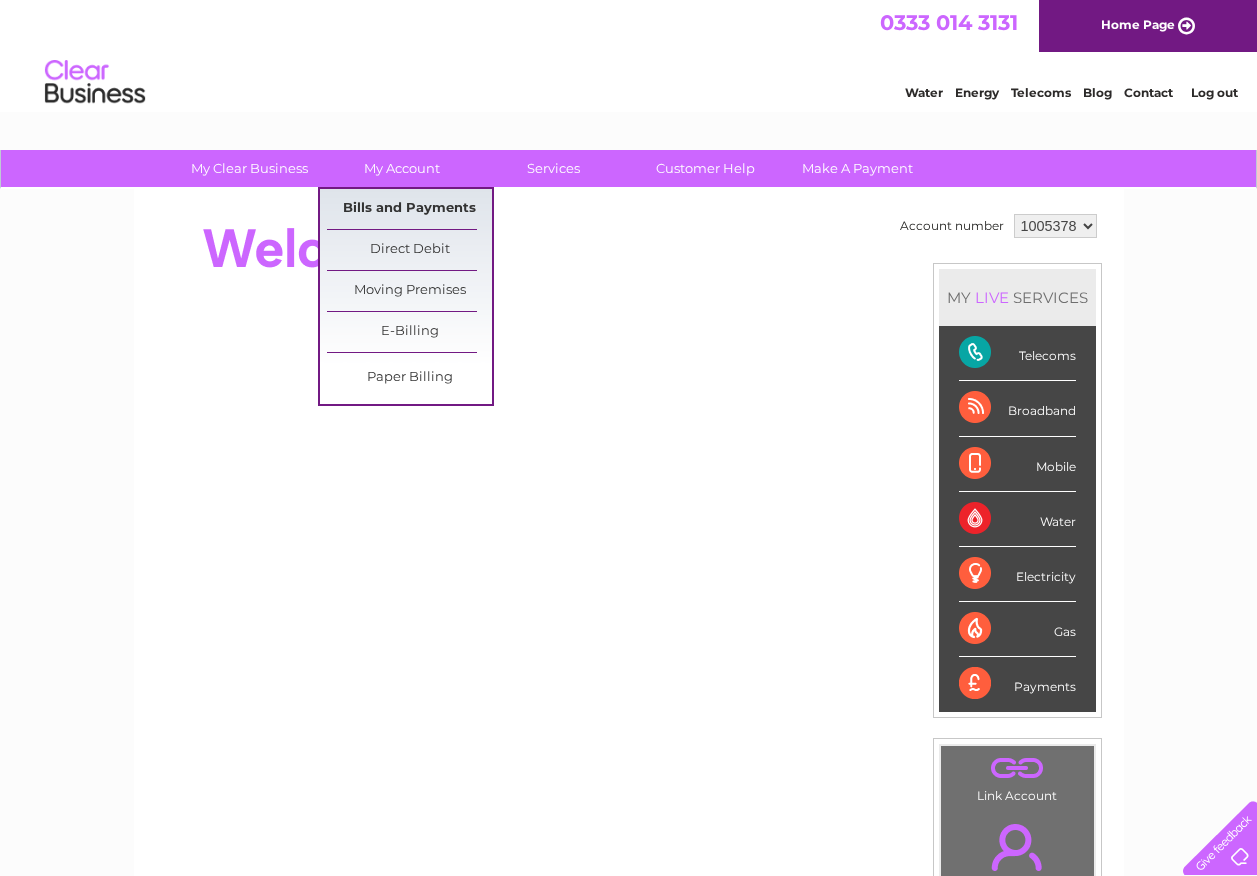click on "Bills and Payments" at bounding box center [409, 209] 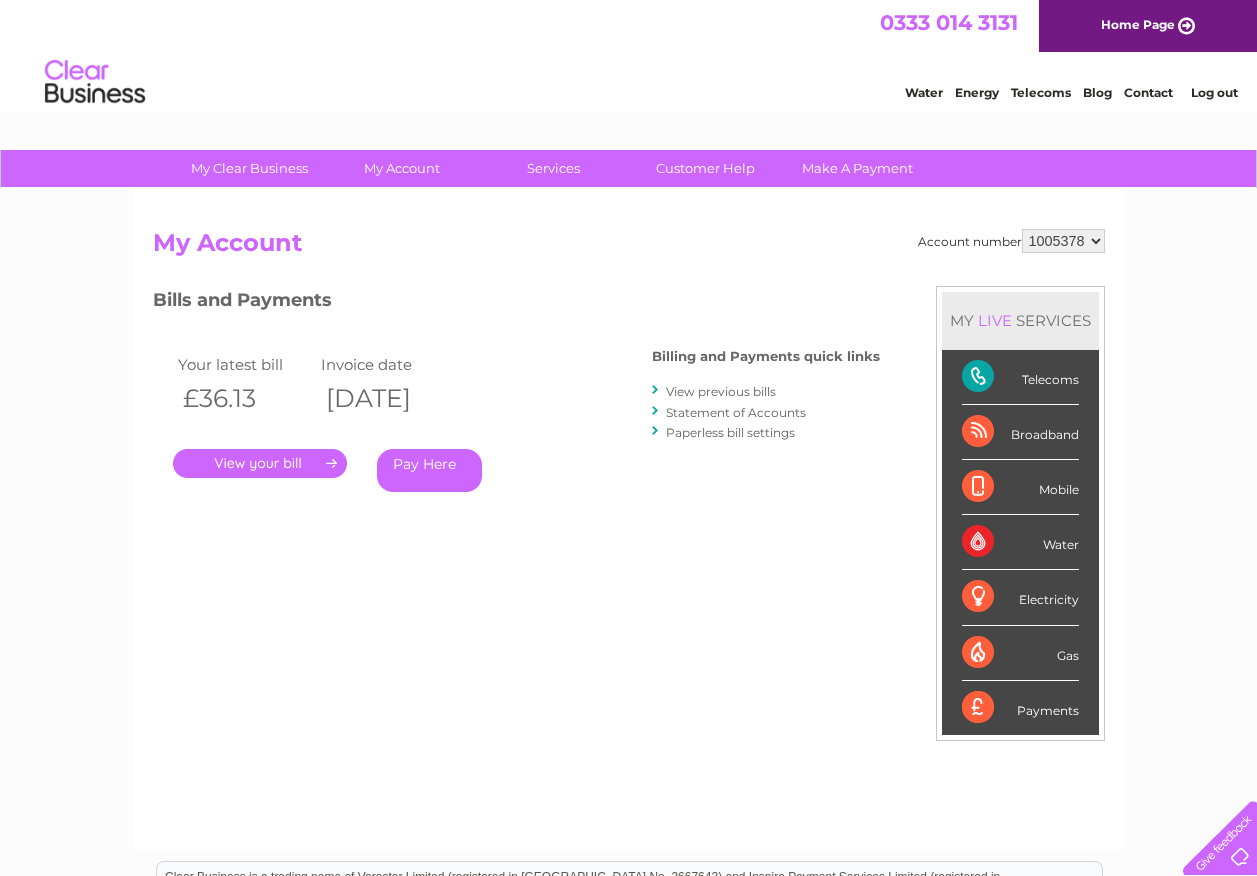 scroll, scrollTop: 0, scrollLeft: 0, axis: both 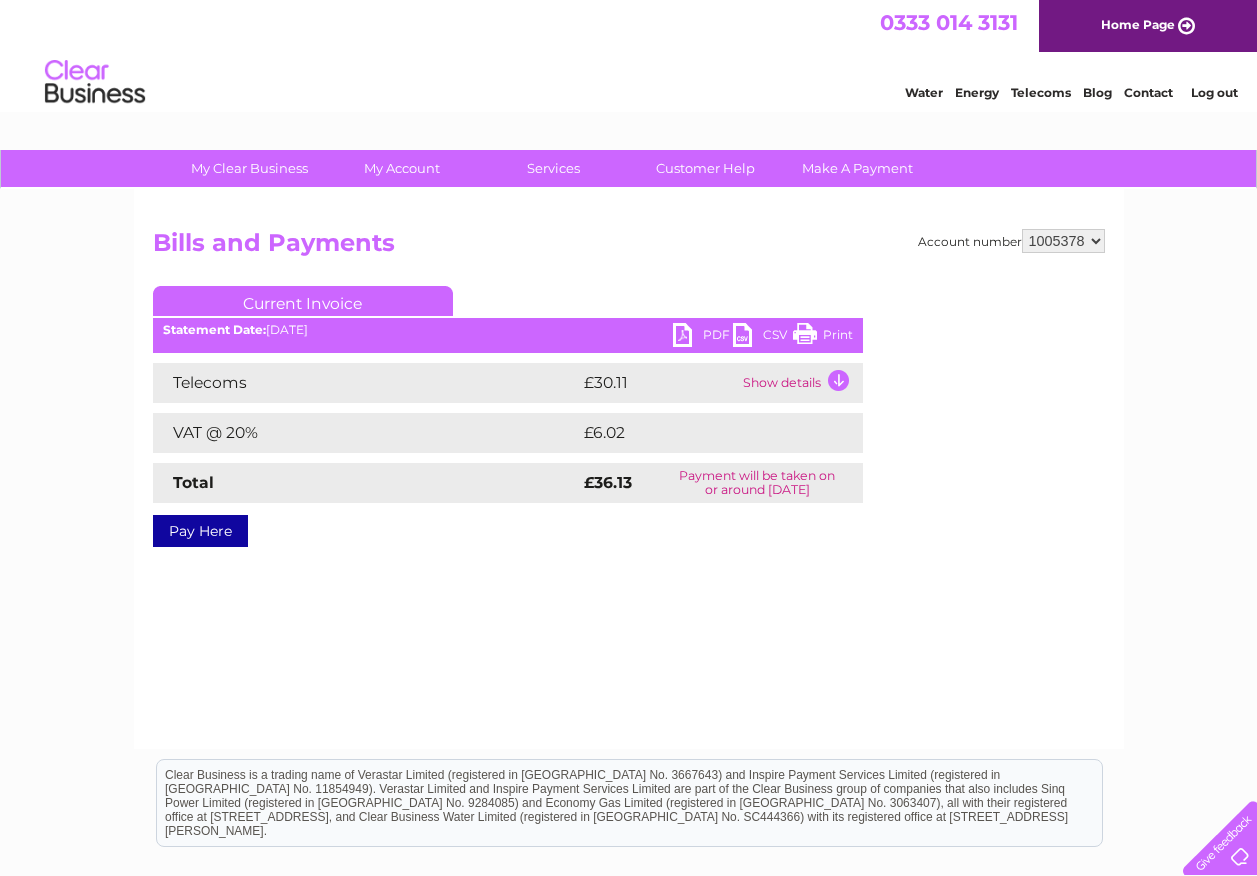 click on "PDF" at bounding box center [703, 337] 